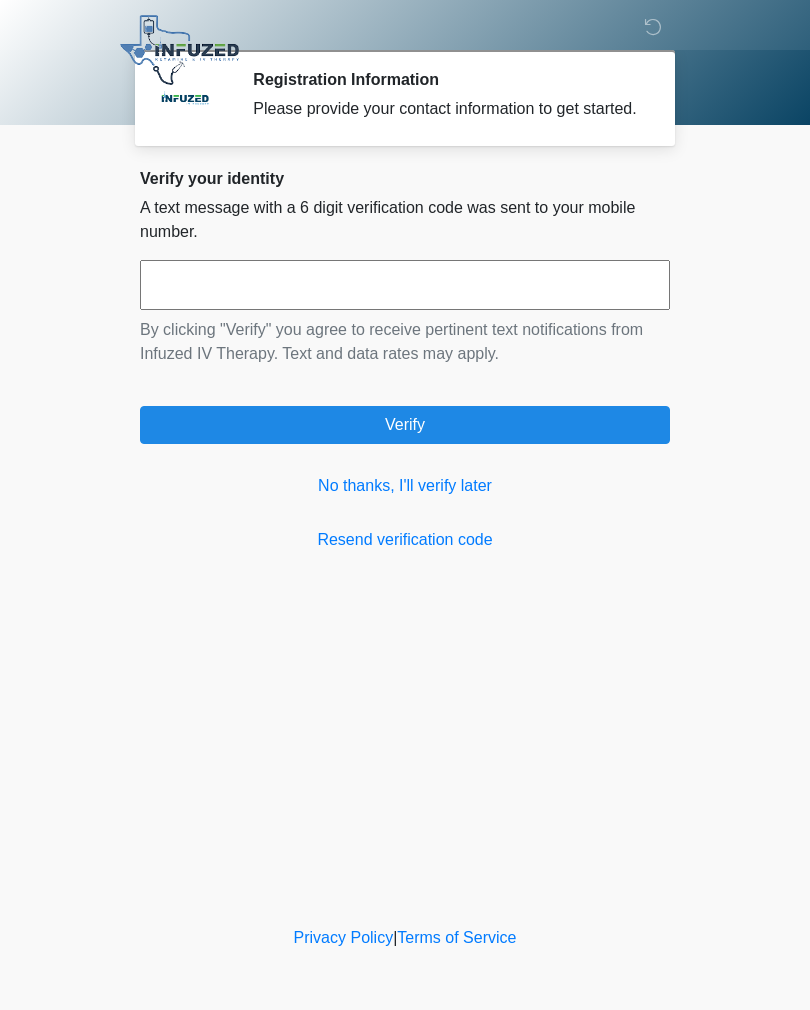 scroll, scrollTop: 0, scrollLeft: 0, axis: both 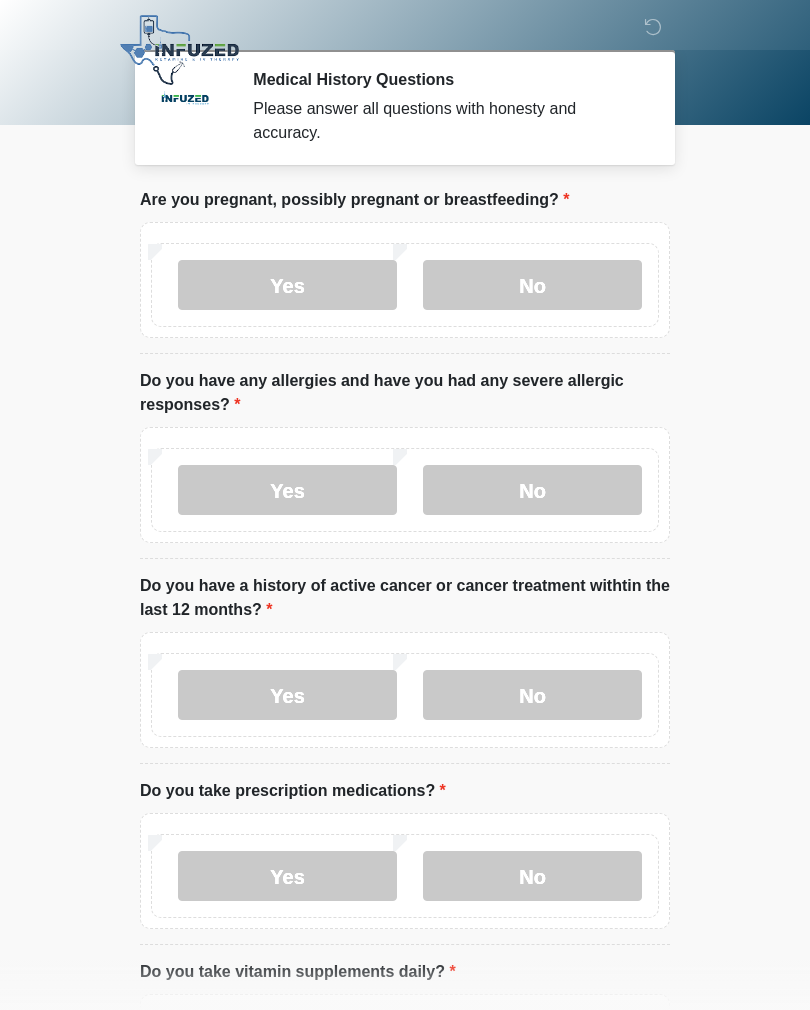 click on "No" at bounding box center [532, 285] 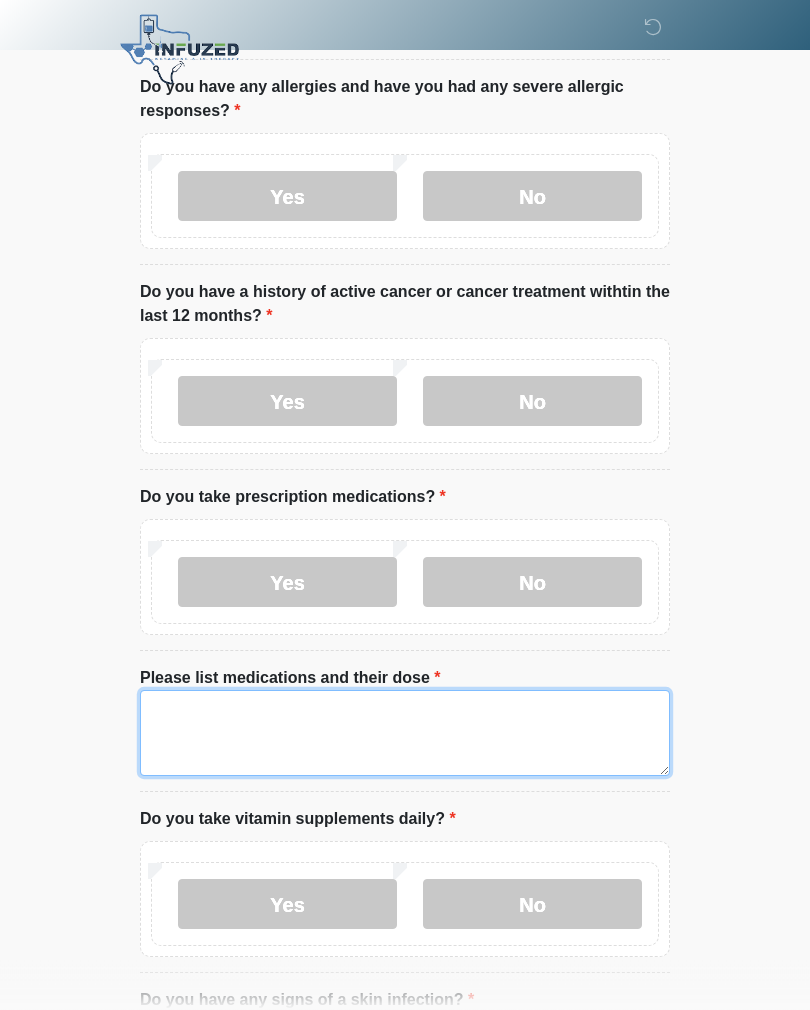 click on "Please list medications and their dose" at bounding box center [405, 734] 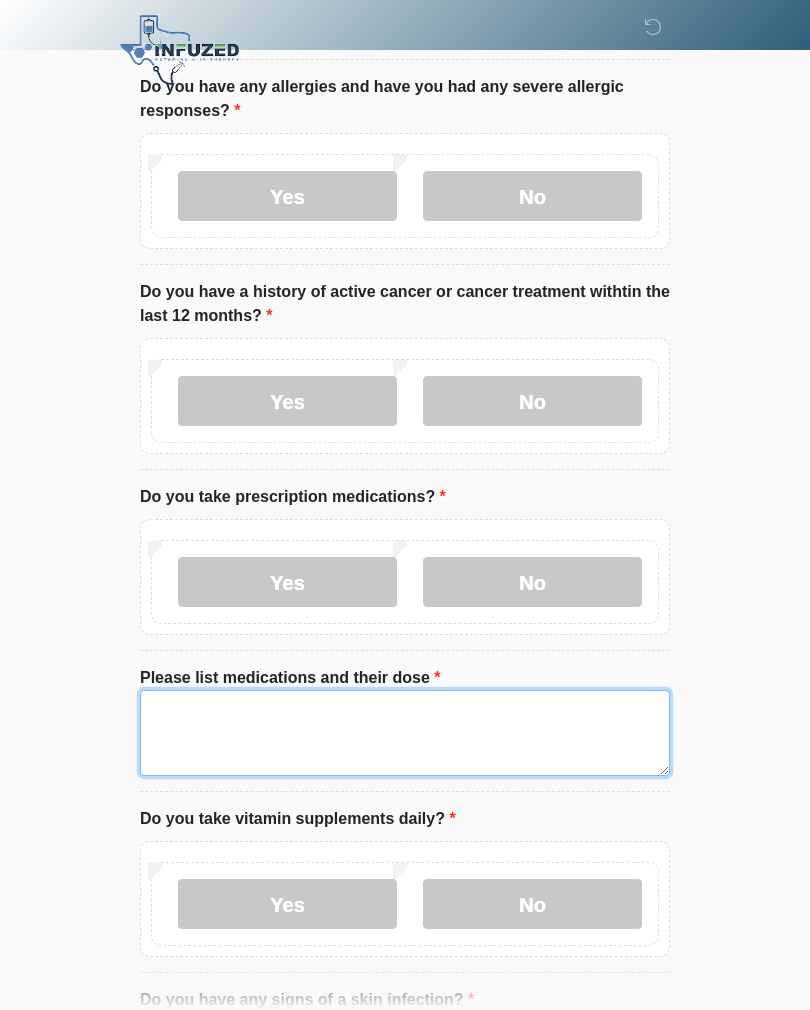 scroll, scrollTop: 294, scrollLeft: 0, axis: vertical 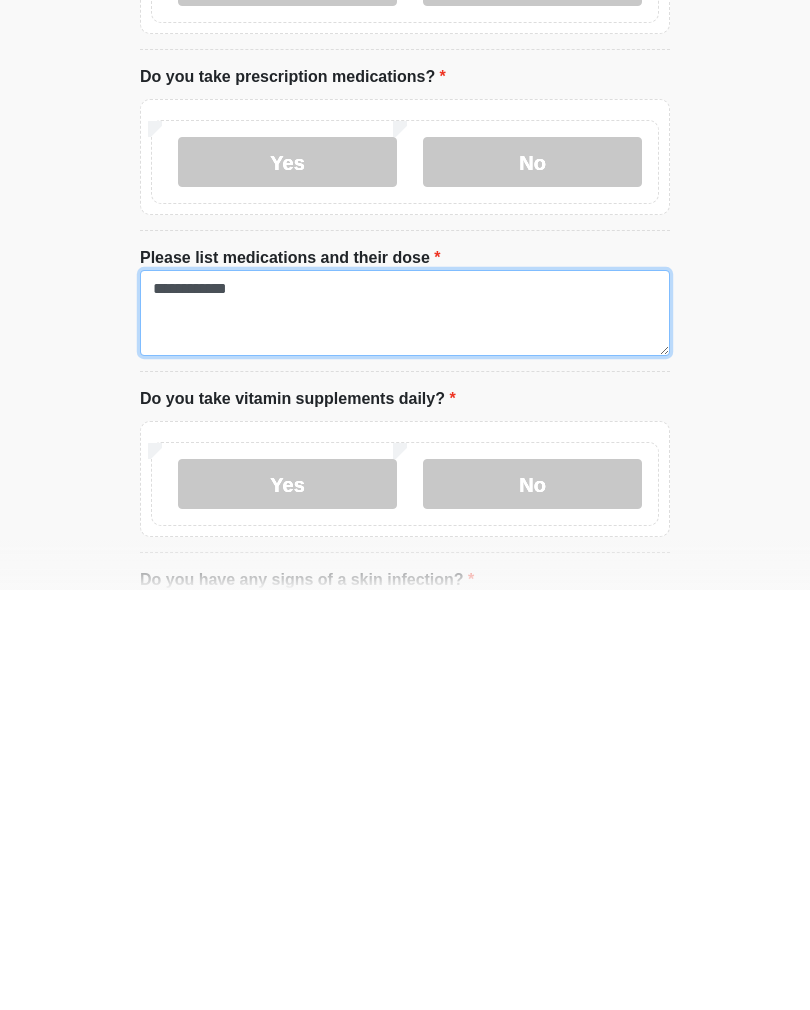click on "**********" at bounding box center (405, 733) 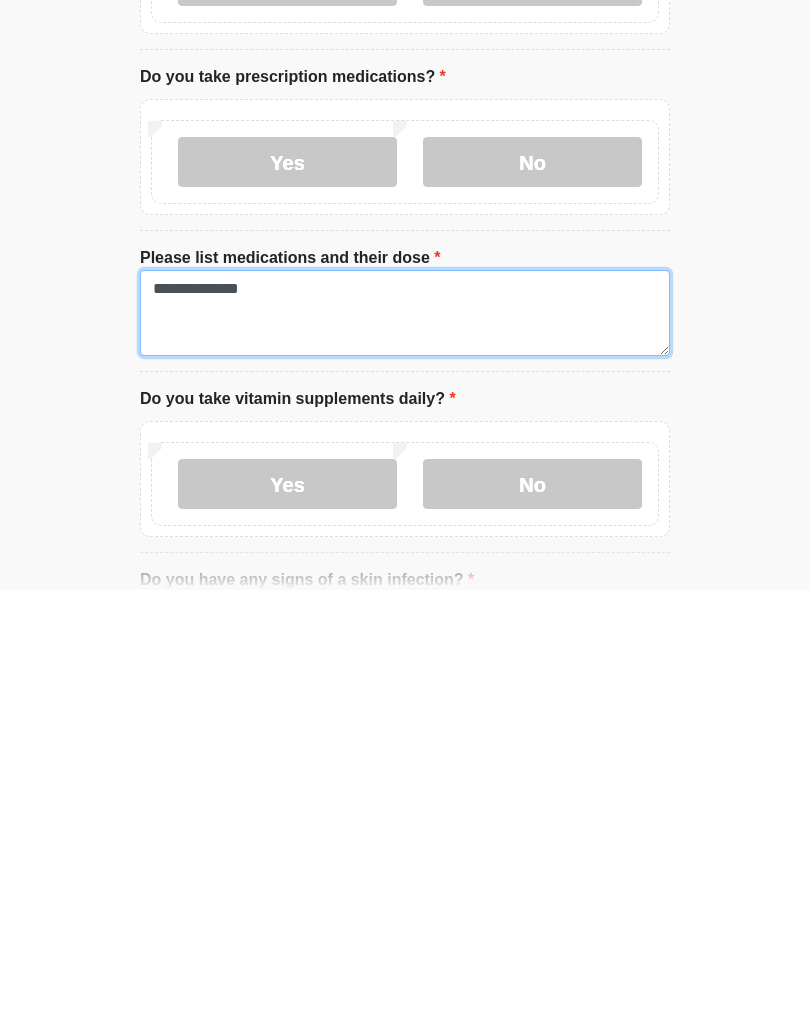 type on "**********" 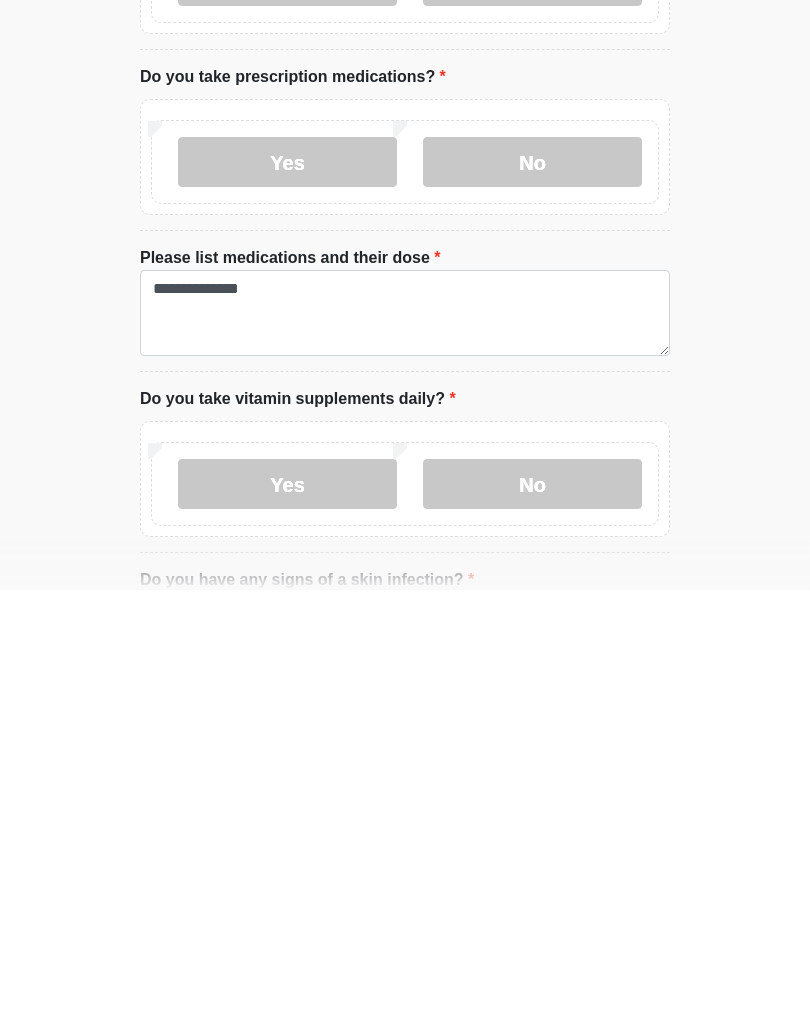 click on "No" at bounding box center [532, 904] 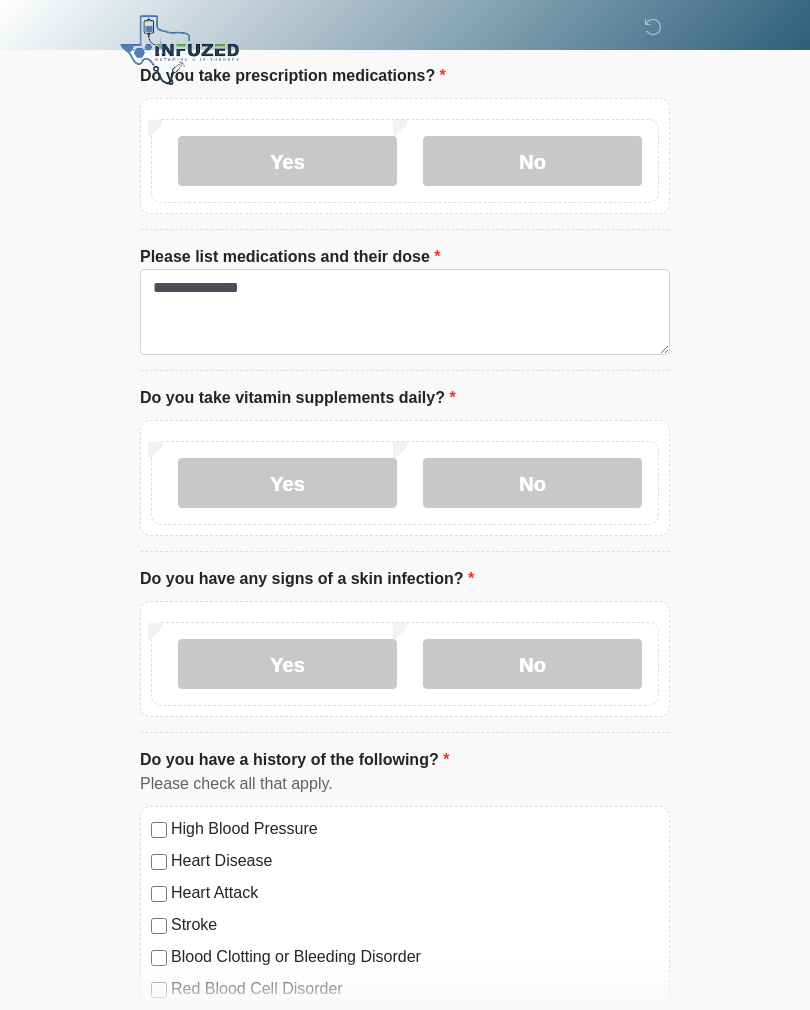 click on "No" at bounding box center [532, 664] 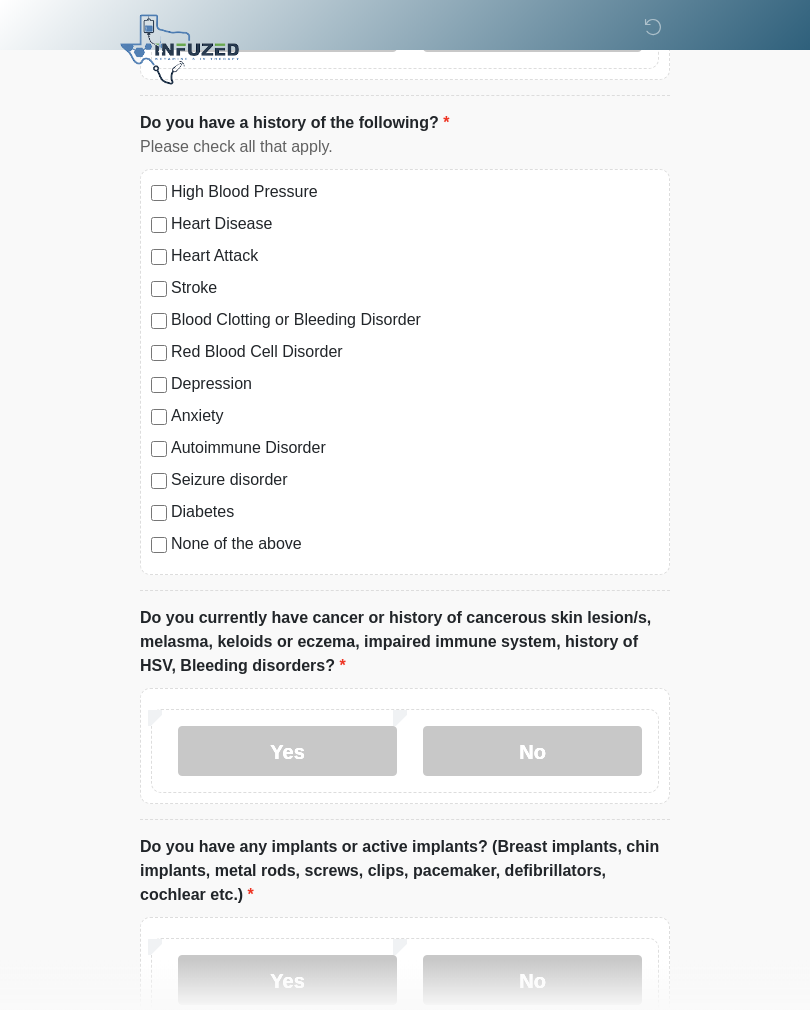 scroll, scrollTop: 1351, scrollLeft: 0, axis: vertical 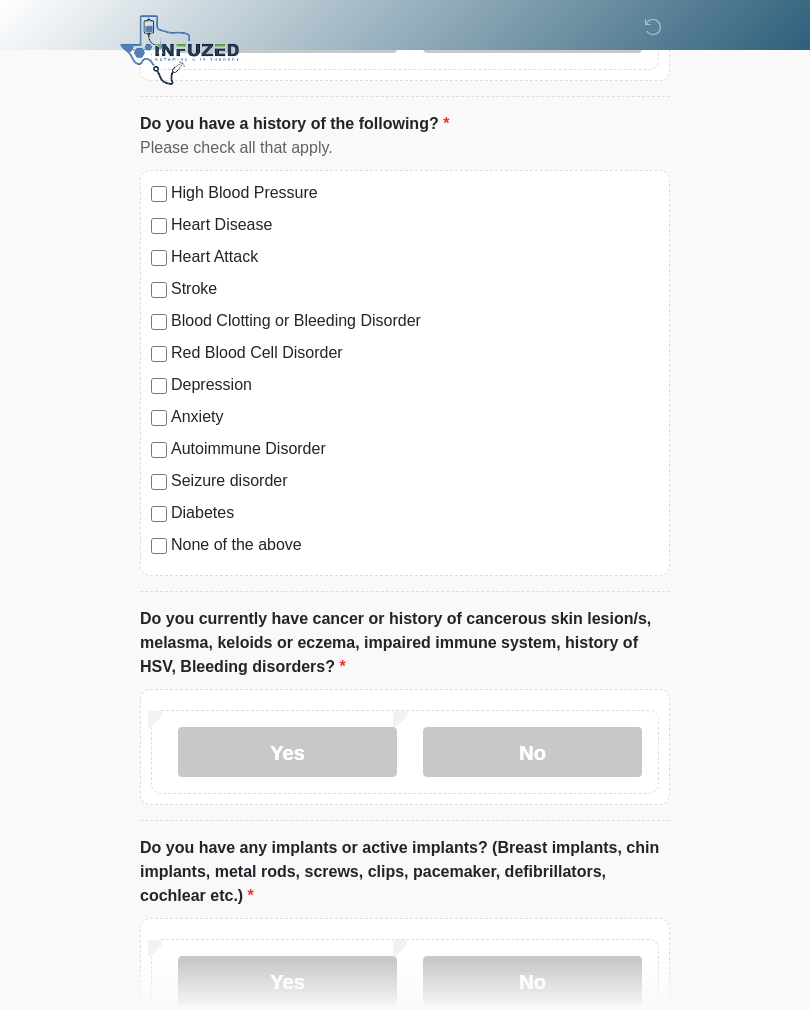 click on "No" at bounding box center [532, 752] 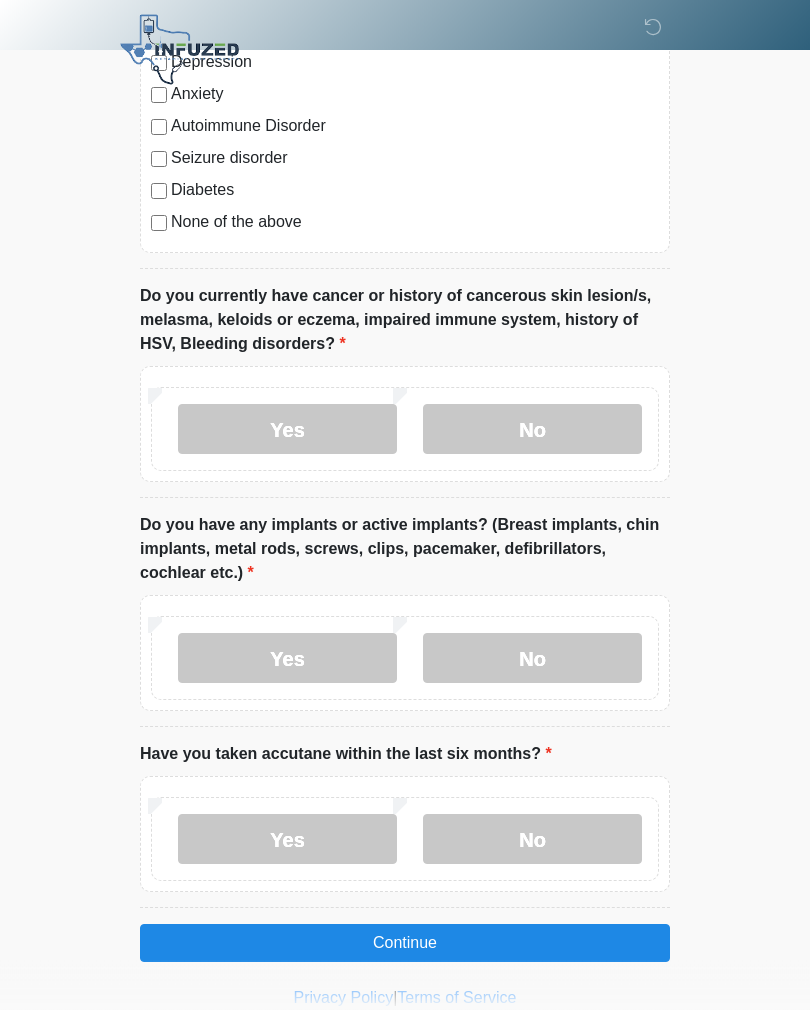 scroll, scrollTop: 1674, scrollLeft: 0, axis: vertical 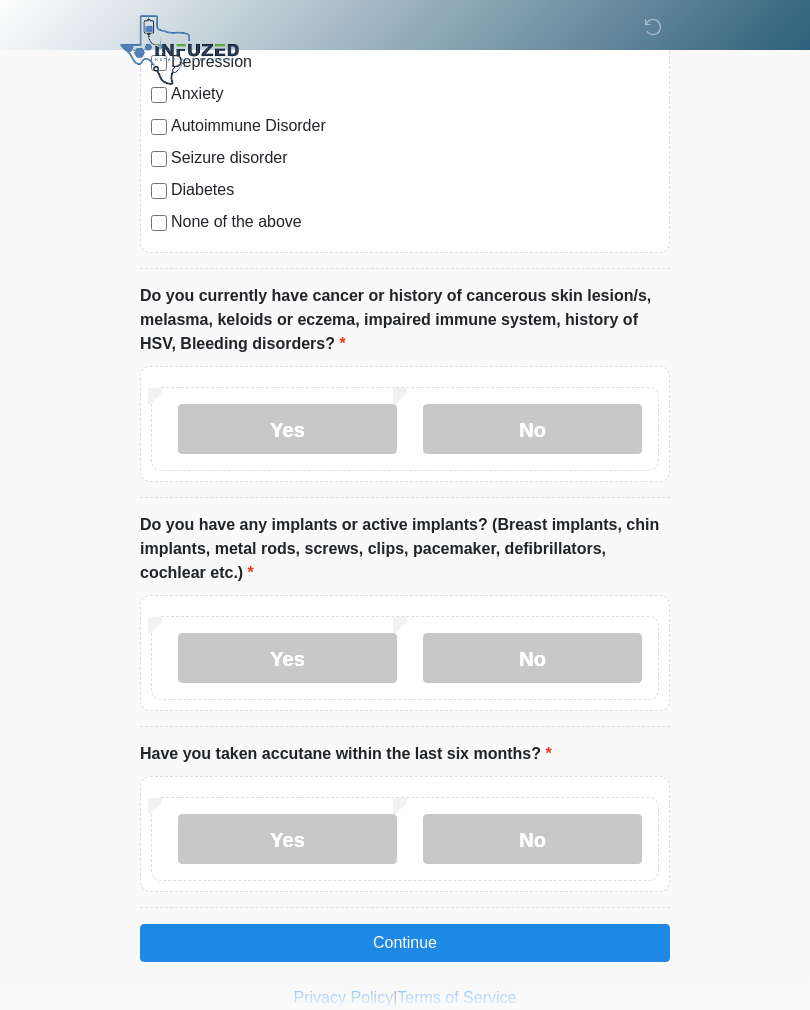 click on "No" at bounding box center [532, 658] 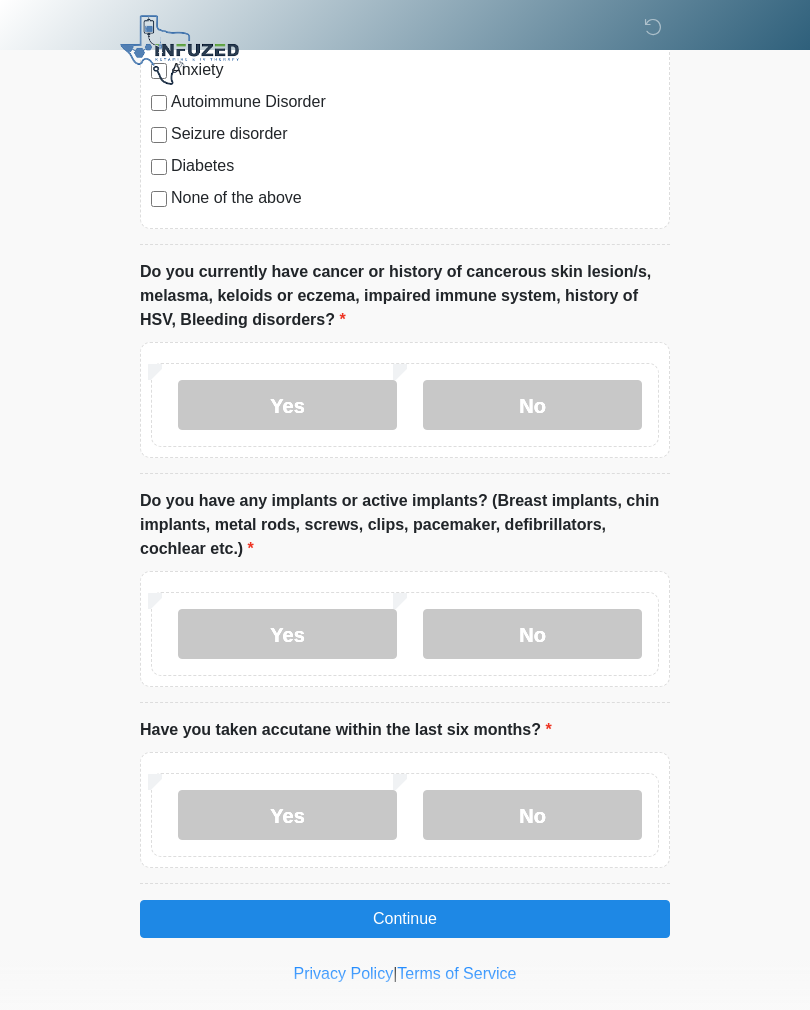 click on "No" at bounding box center (532, 815) 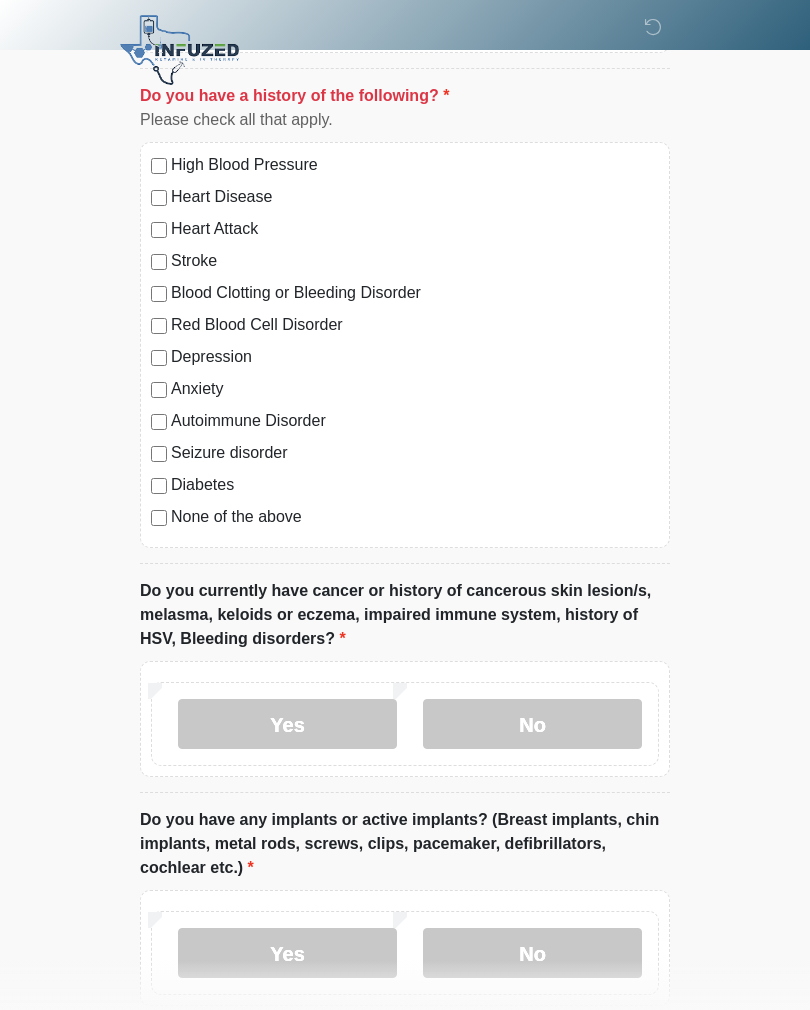 click on "None of the above" at bounding box center (415, 517) 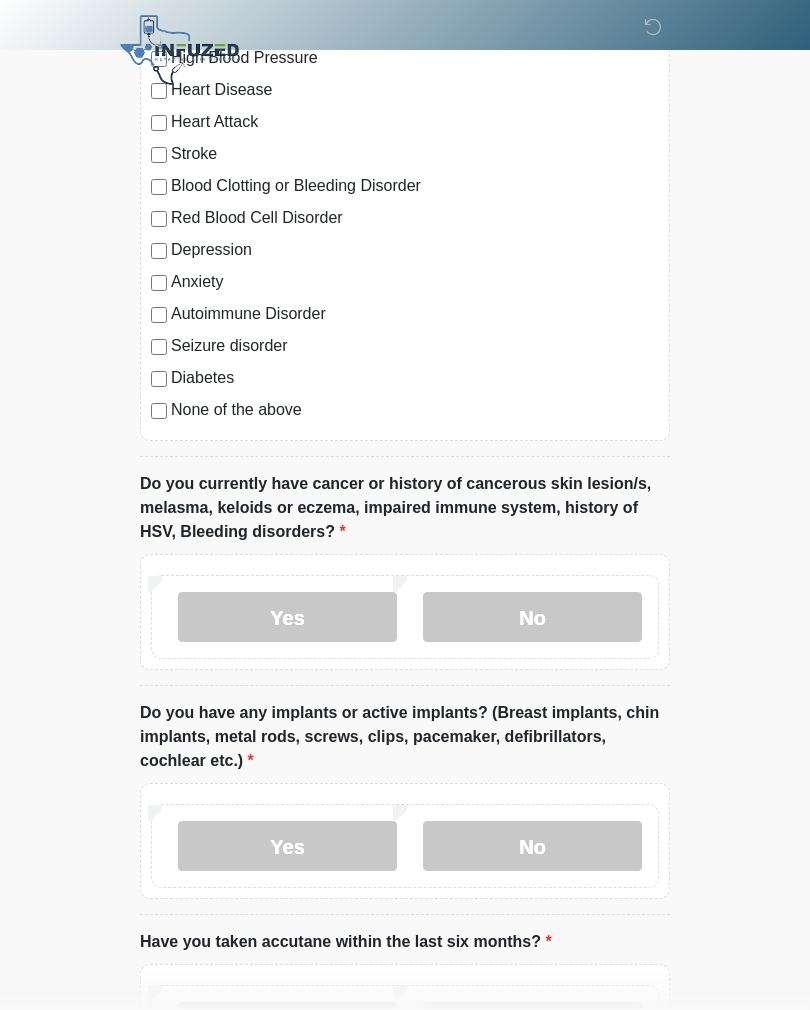 scroll, scrollTop: 1698, scrollLeft: 0, axis: vertical 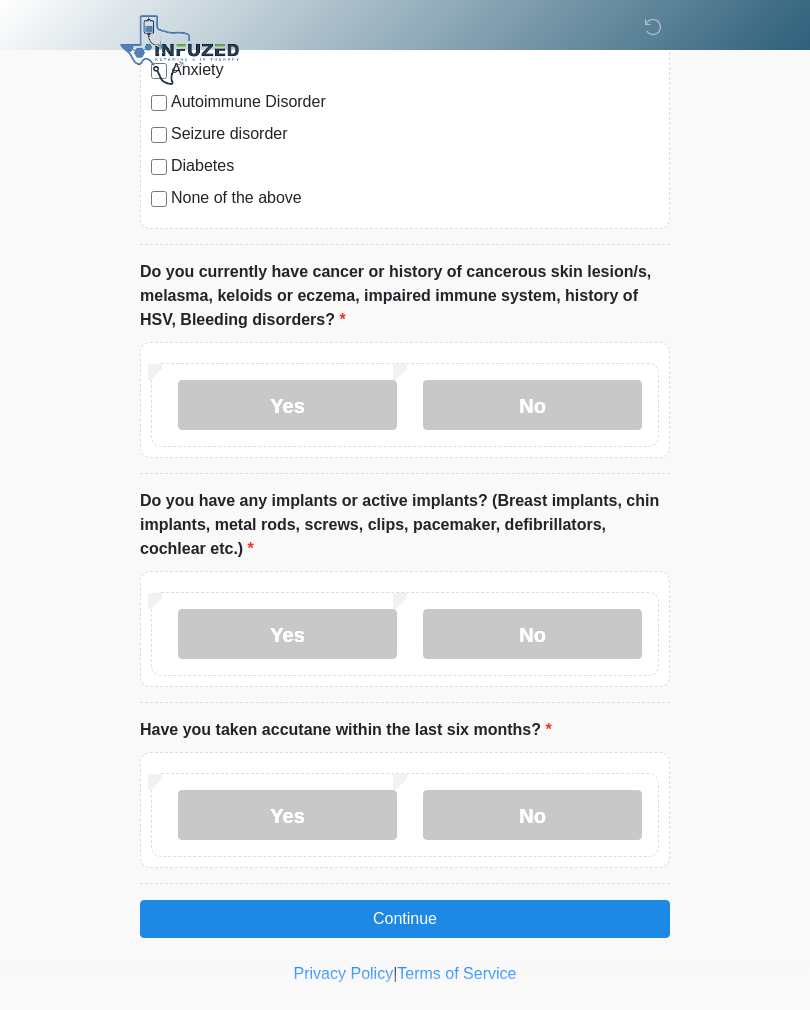 click on "Continue" at bounding box center (405, 919) 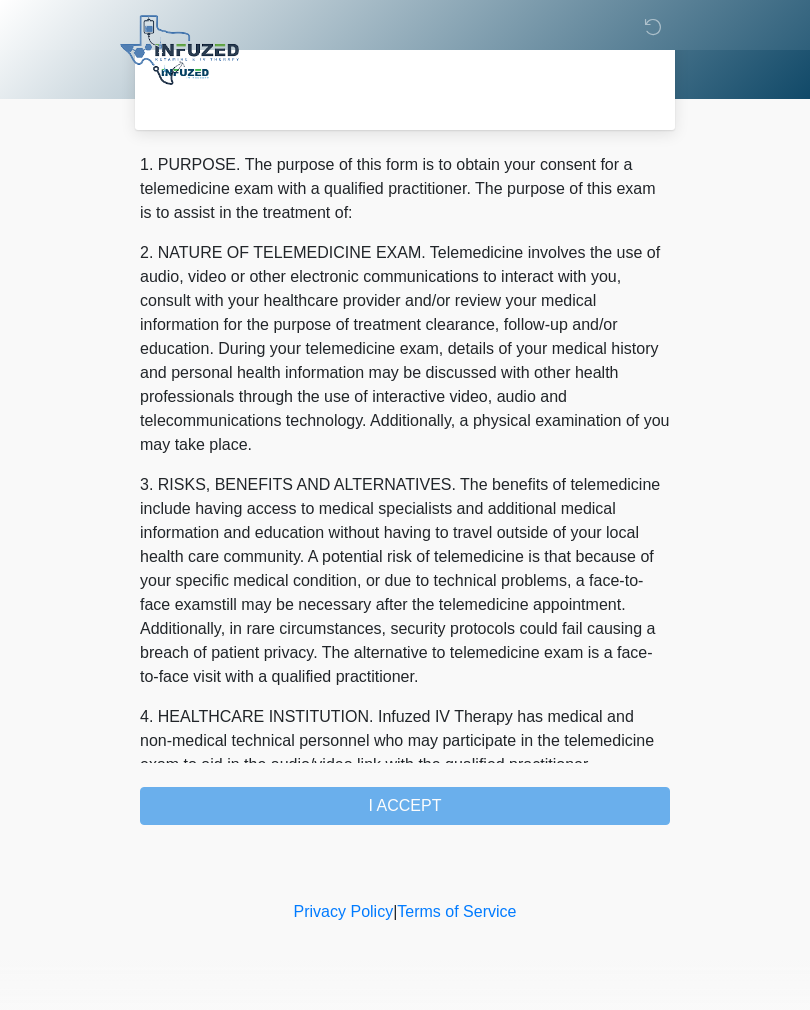 scroll, scrollTop: 0, scrollLeft: 0, axis: both 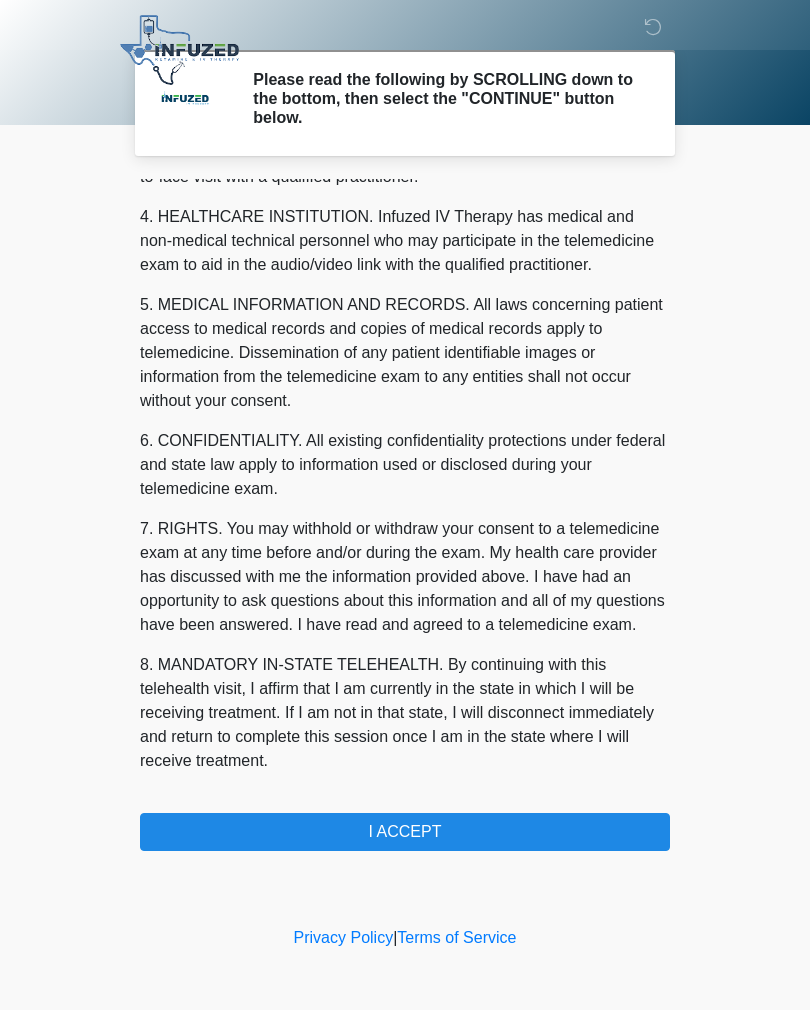 click on "I ACCEPT" at bounding box center (405, 832) 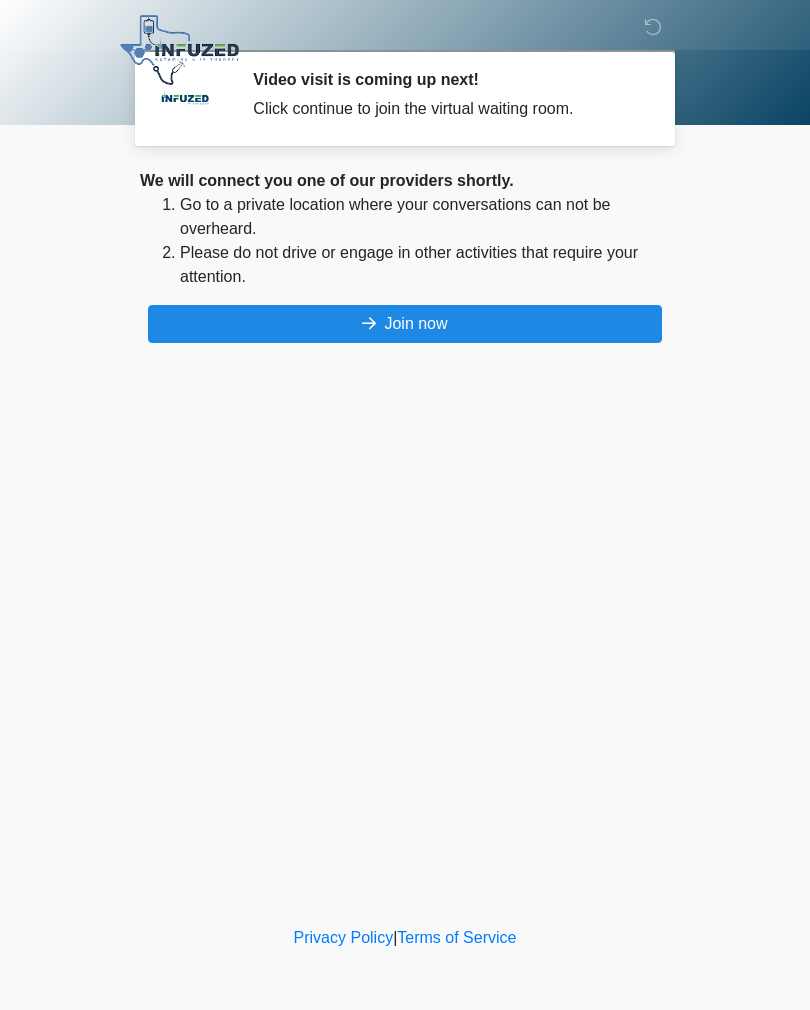 click on "Join now" at bounding box center [405, 324] 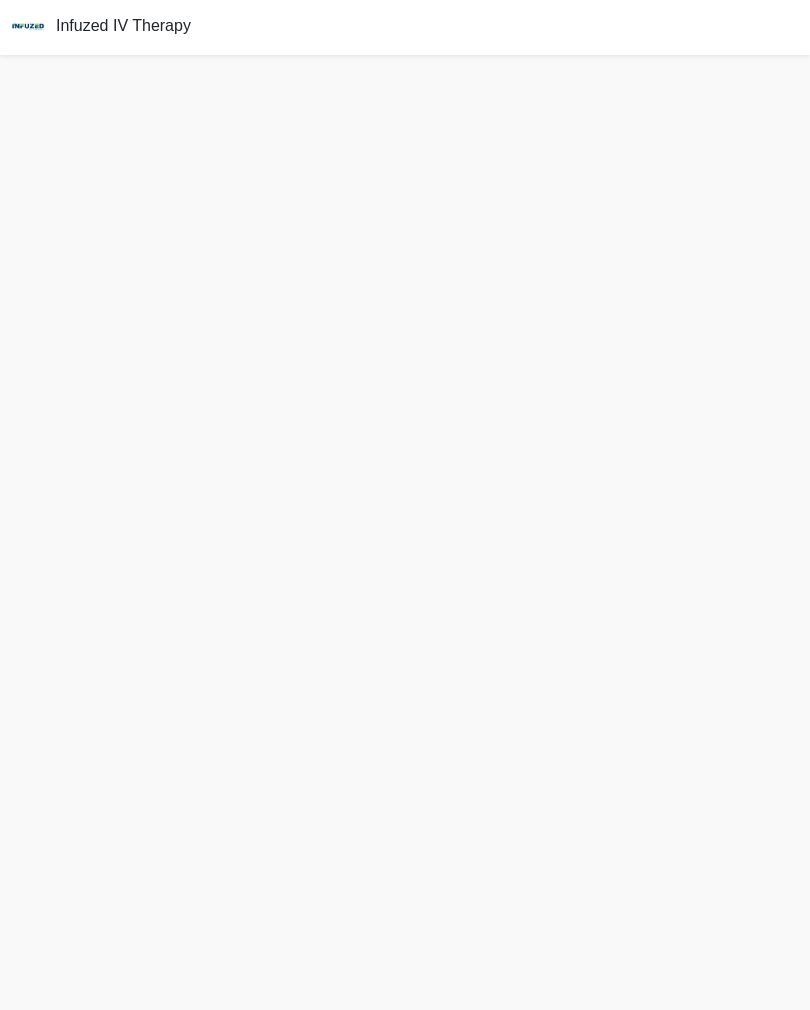 scroll, scrollTop: 0, scrollLeft: 0, axis: both 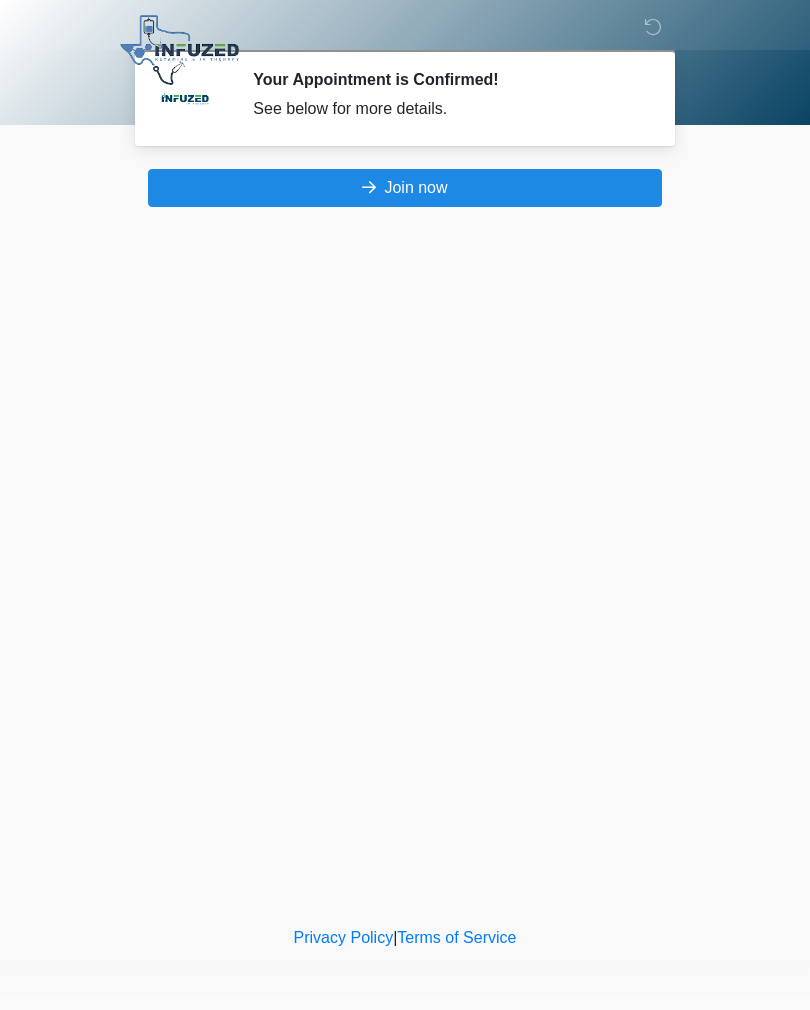 click at bounding box center [653, 27] 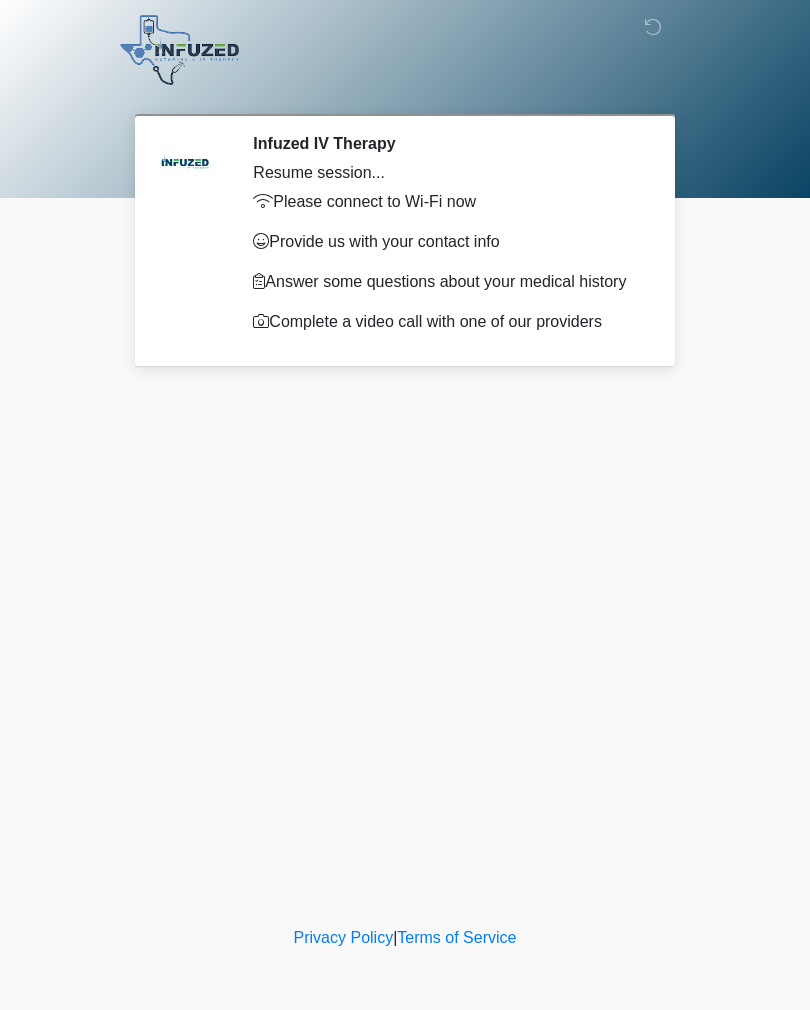 scroll, scrollTop: 0, scrollLeft: 0, axis: both 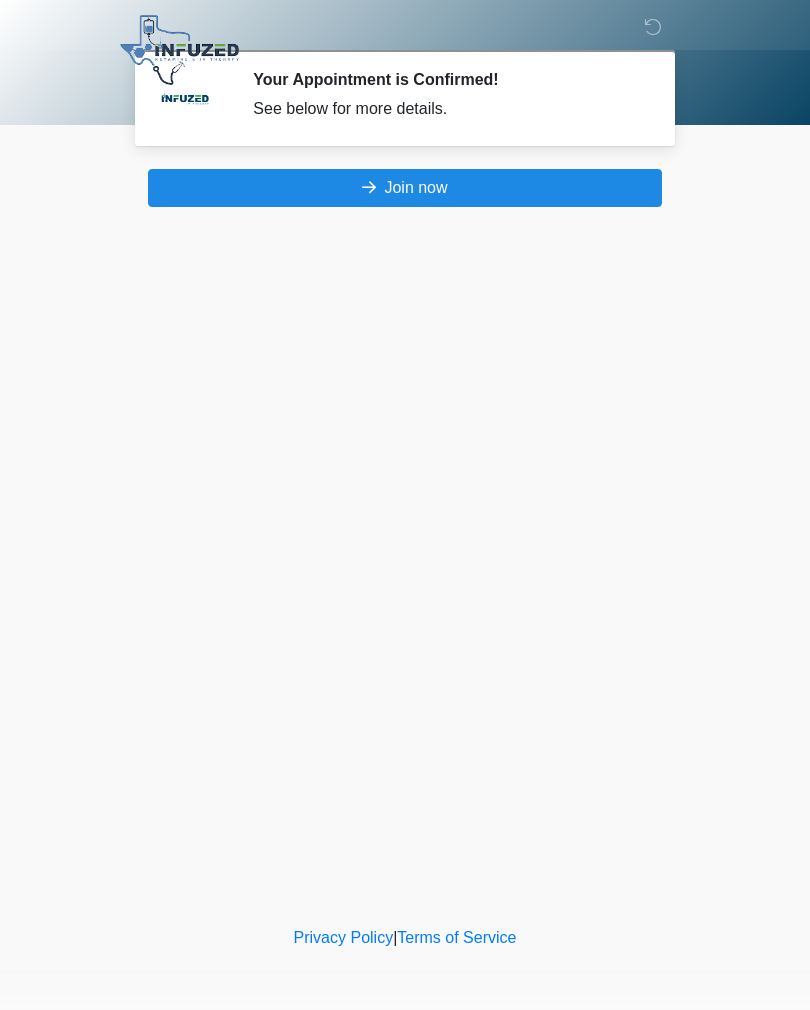 click on "Join now" at bounding box center (405, 188) 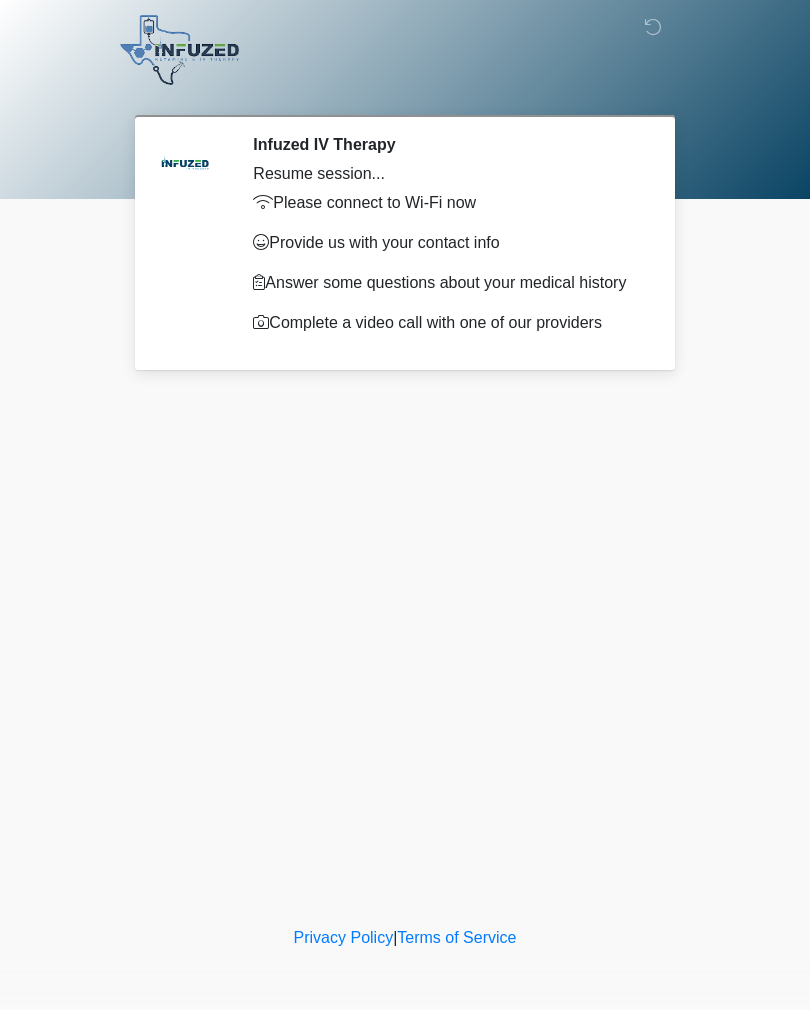 scroll, scrollTop: 0, scrollLeft: 0, axis: both 